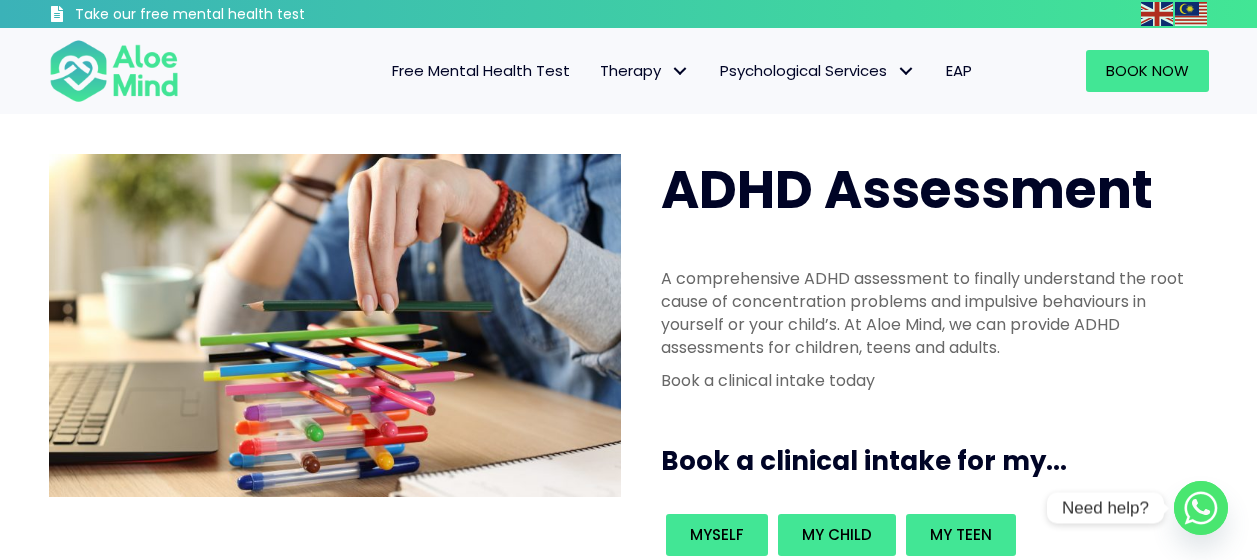 scroll, scrollTop: 0, scrollLeft: 0, axis: both 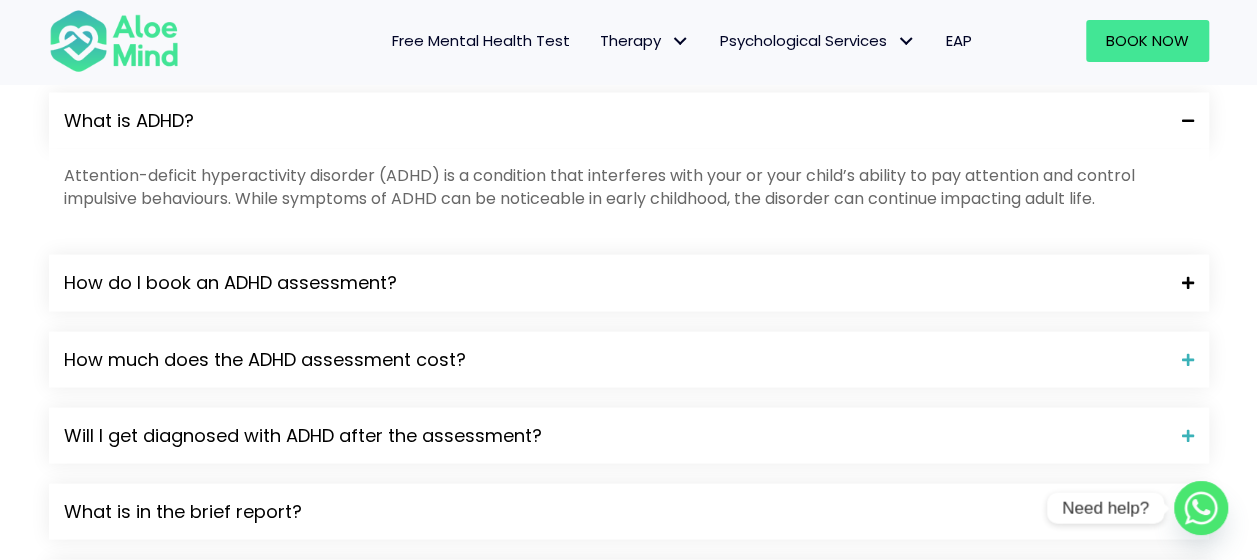 click at bounding box center (1180, 283) 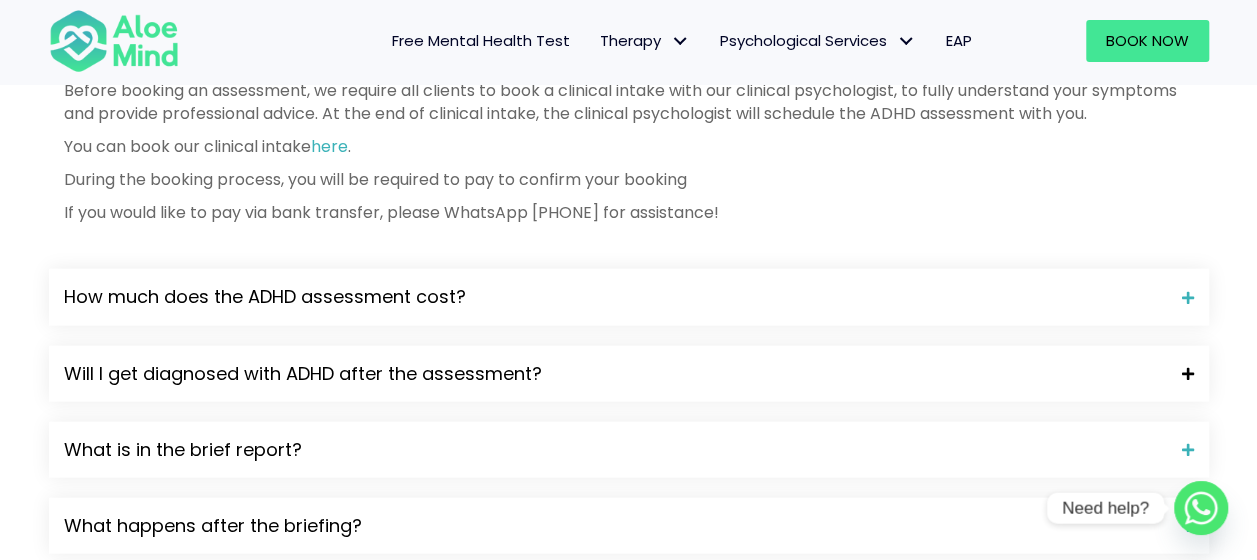 scroll, scrollTop: 2300, scrollLeft: 0, axis: vertical 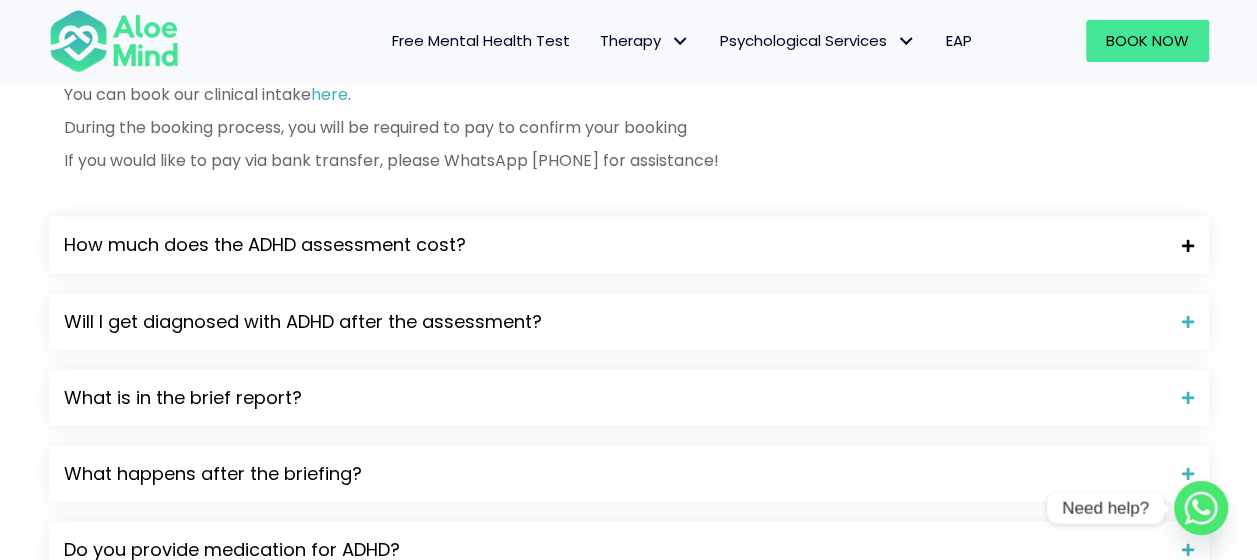 click on "How much does the ADHD assessment cost?" at bounding box center (615, 245) 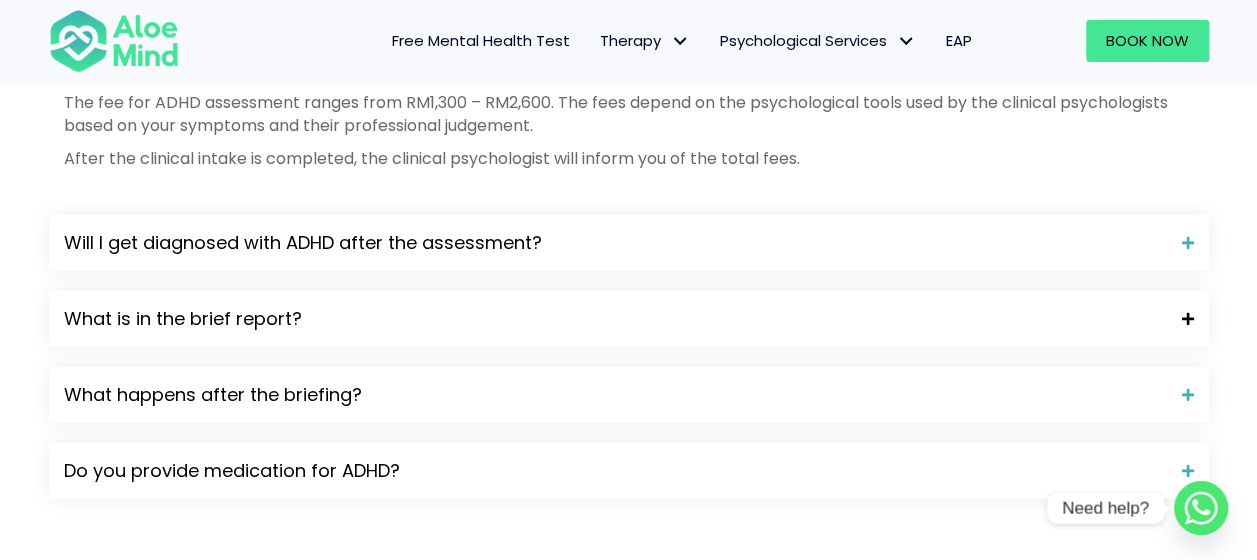 scroll, scrollTop: 2500, scrollLeft: 0, axis: vertical 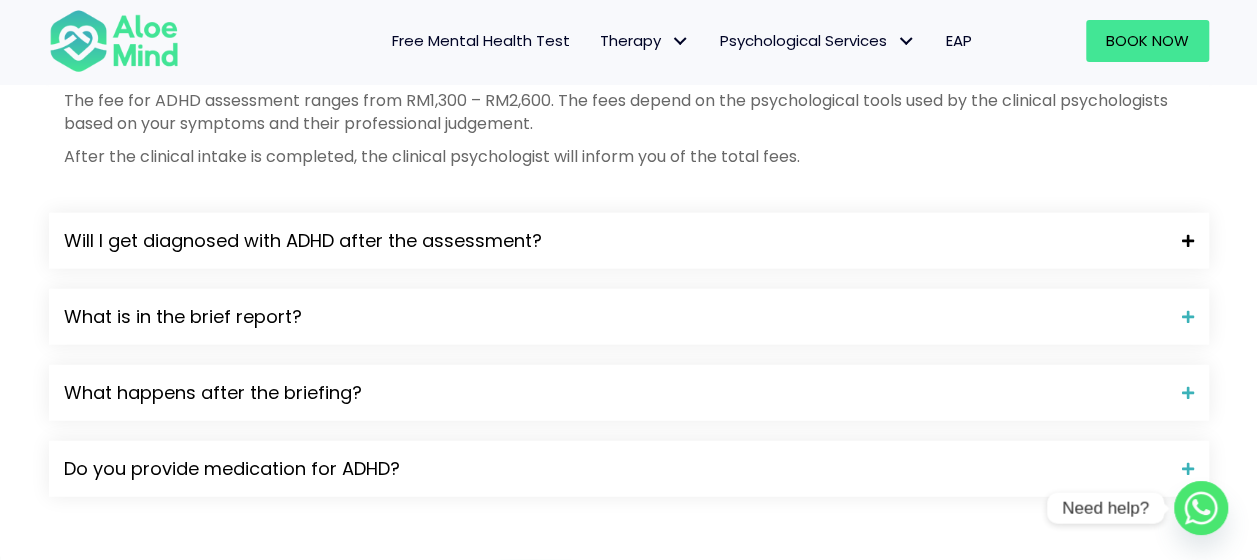 click on "Will I get diagnosed with ADHD after the assessment?" at bounding box center [615, 241] 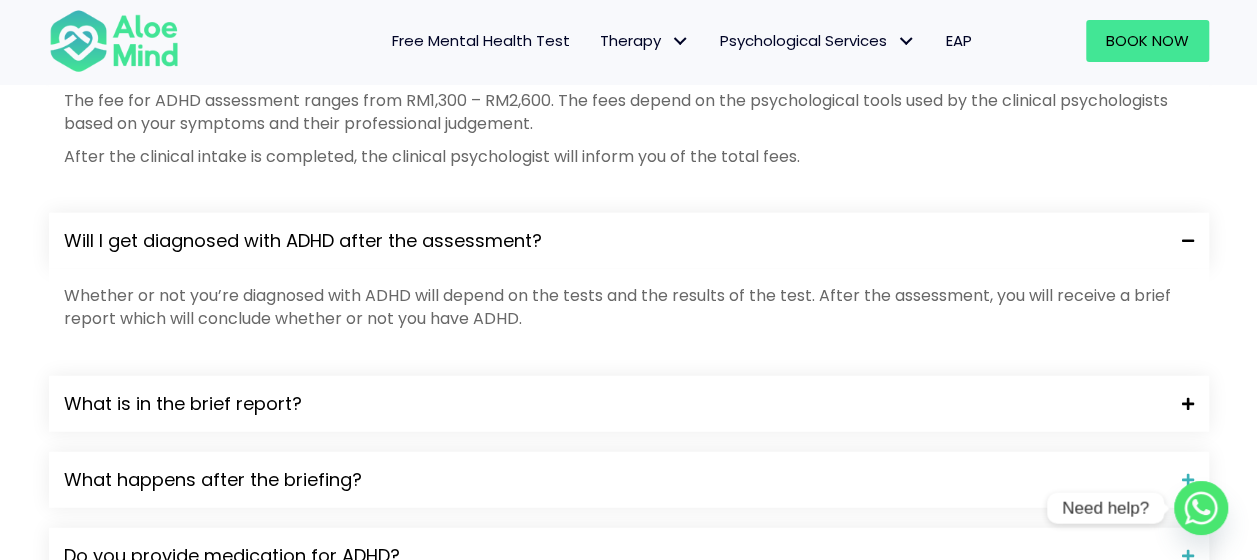 click on "What is in the brief report?" at bounding box center (615, 404) 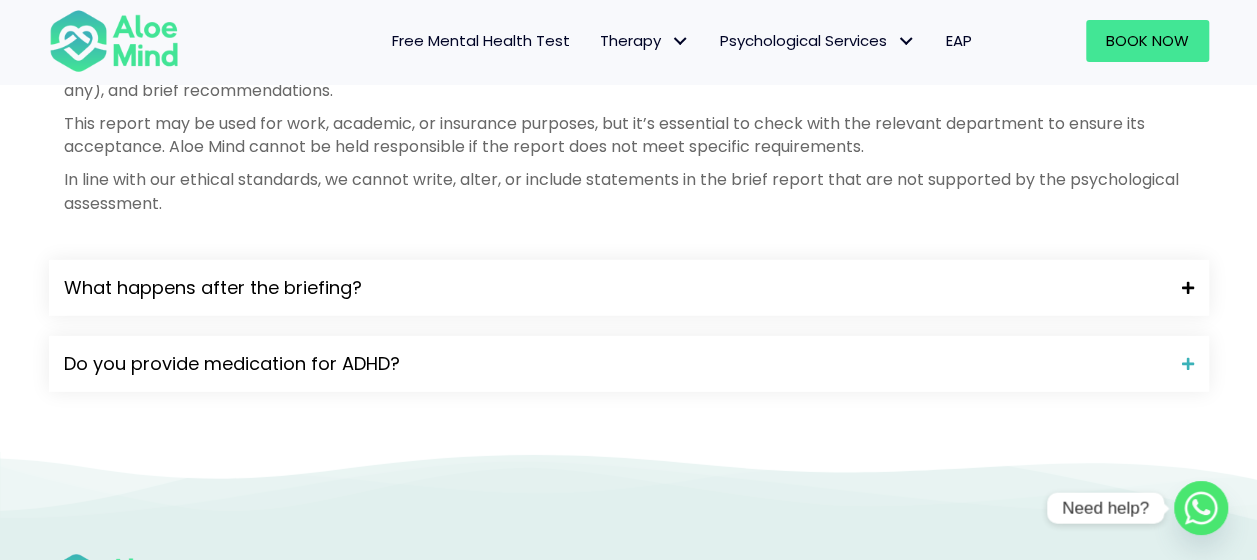 scroll, scrollTop: 2900, scrollLeft: 0, axis: vertical 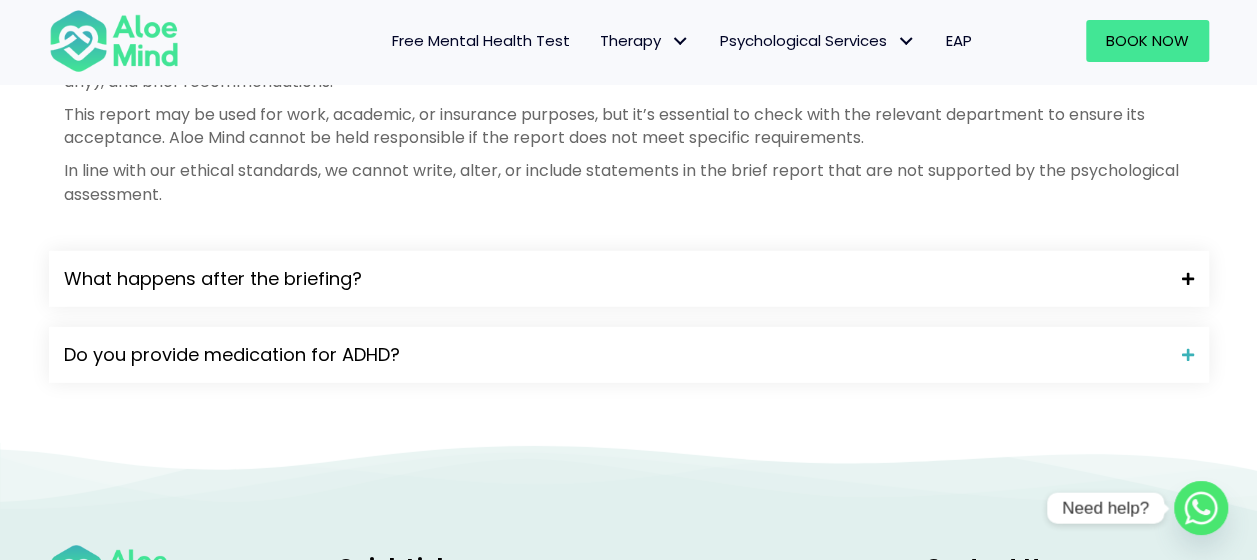 click on "What happens after the briefing?" at bounding box center [615, 279] 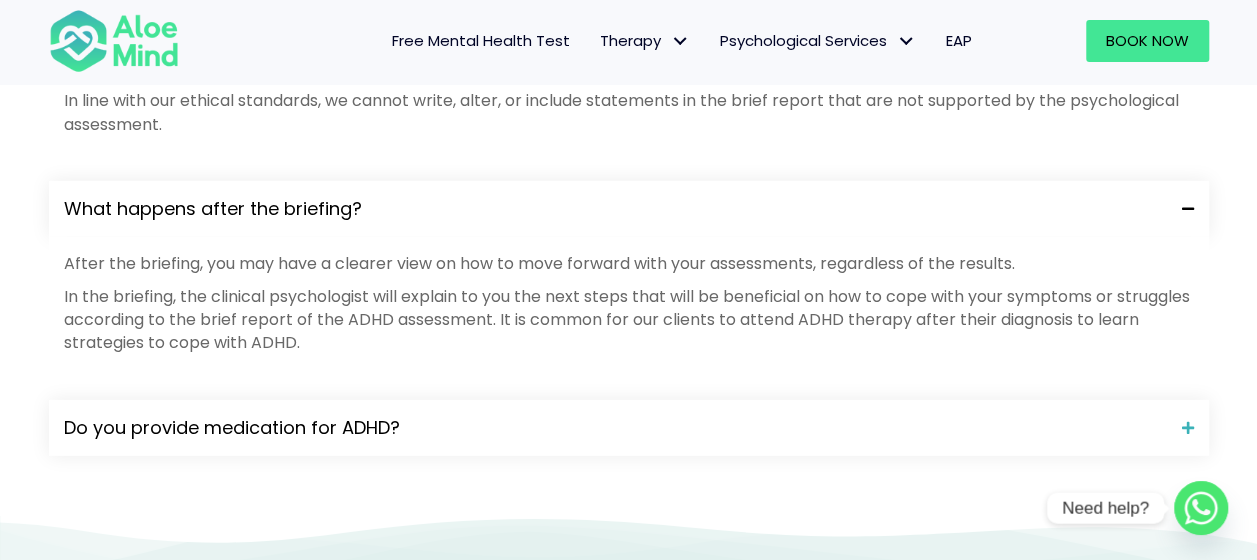 scroll, scrollTop: 3000, scrollLeft: 0, axis: vertical 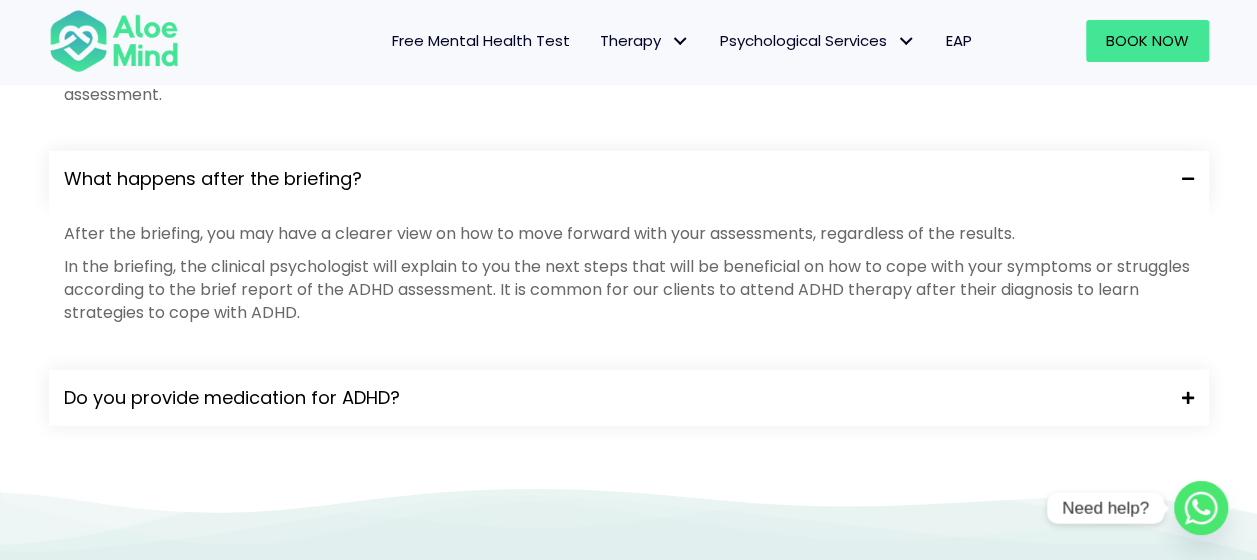 click on "Do you provide medication for ADHD?" at bounding box center (615, 398) 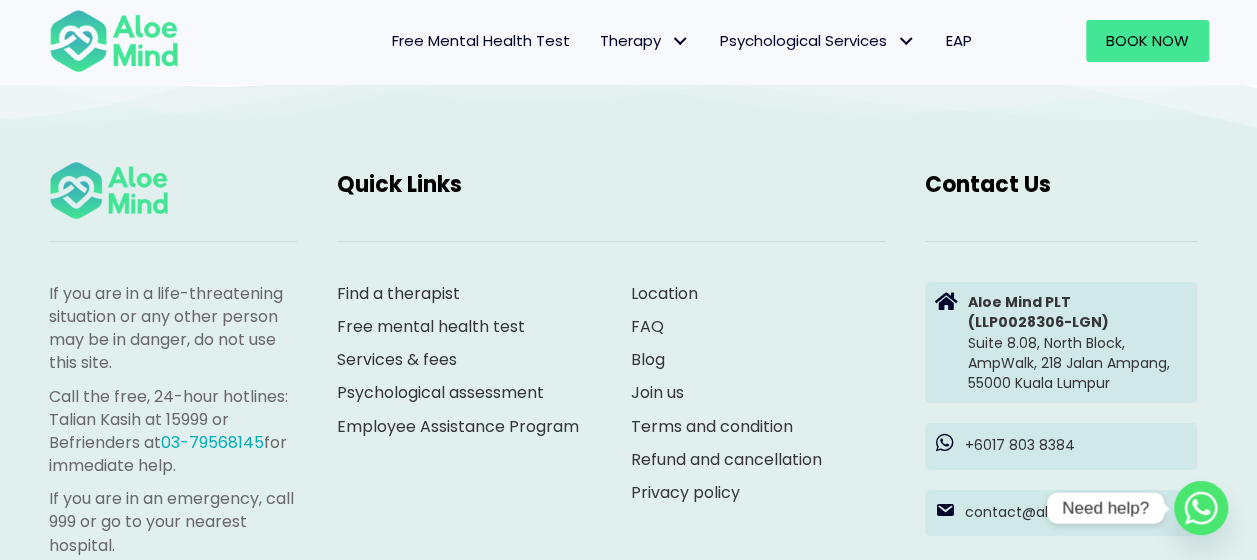 scroll, scrollTop: 3700, scrollLeft: 0, axis: vertical 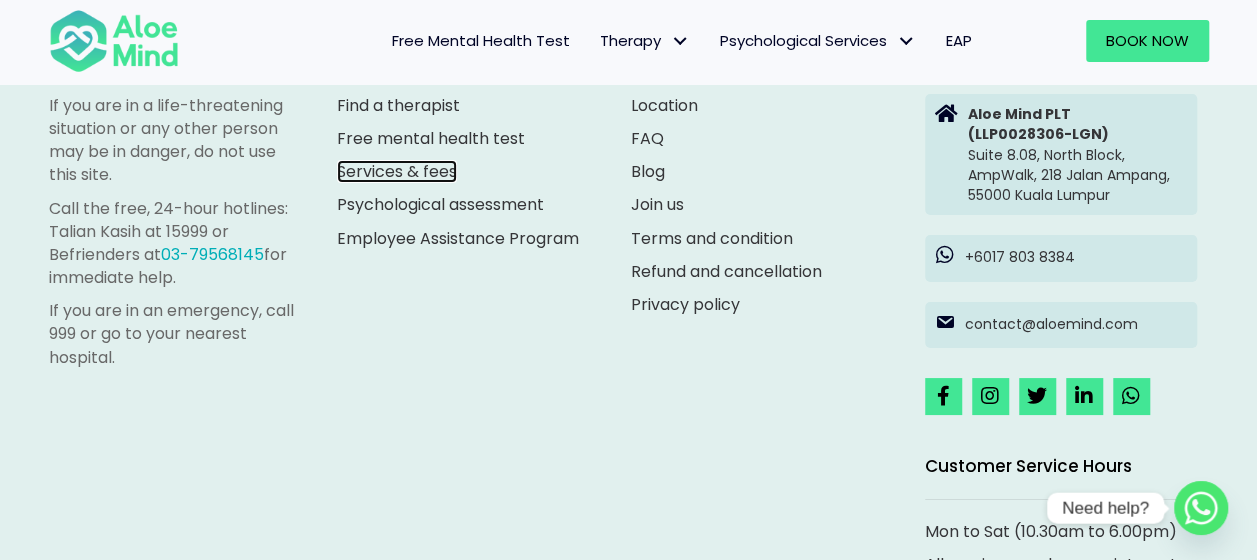 click on "Services & fees" at bounding box center [397, 171] 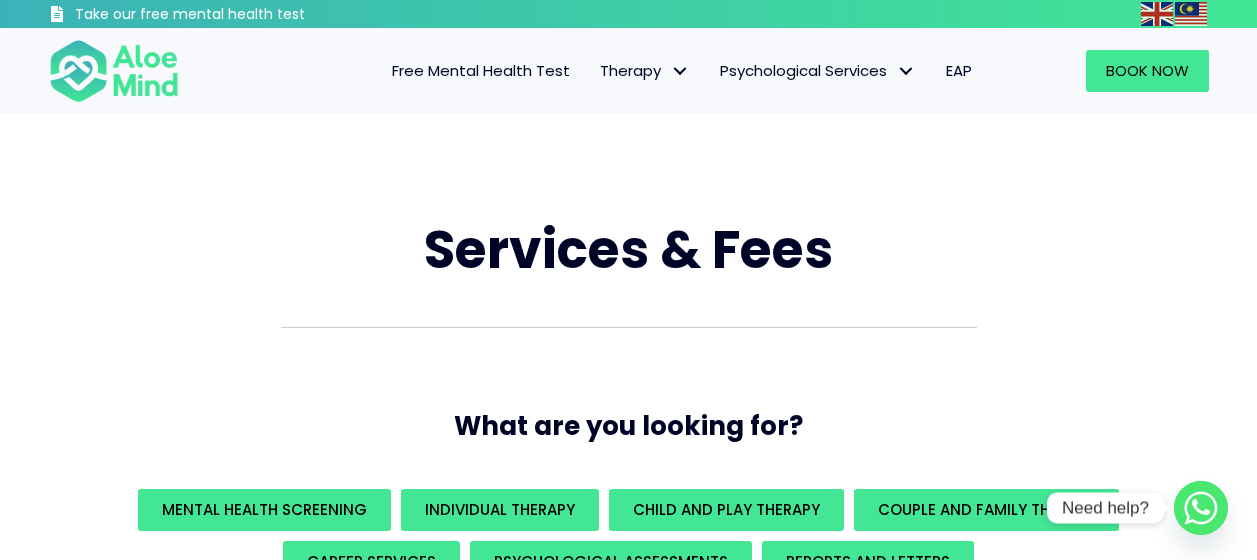 scroll, scrollTop: 0, scrollLeft: 0, axis: both 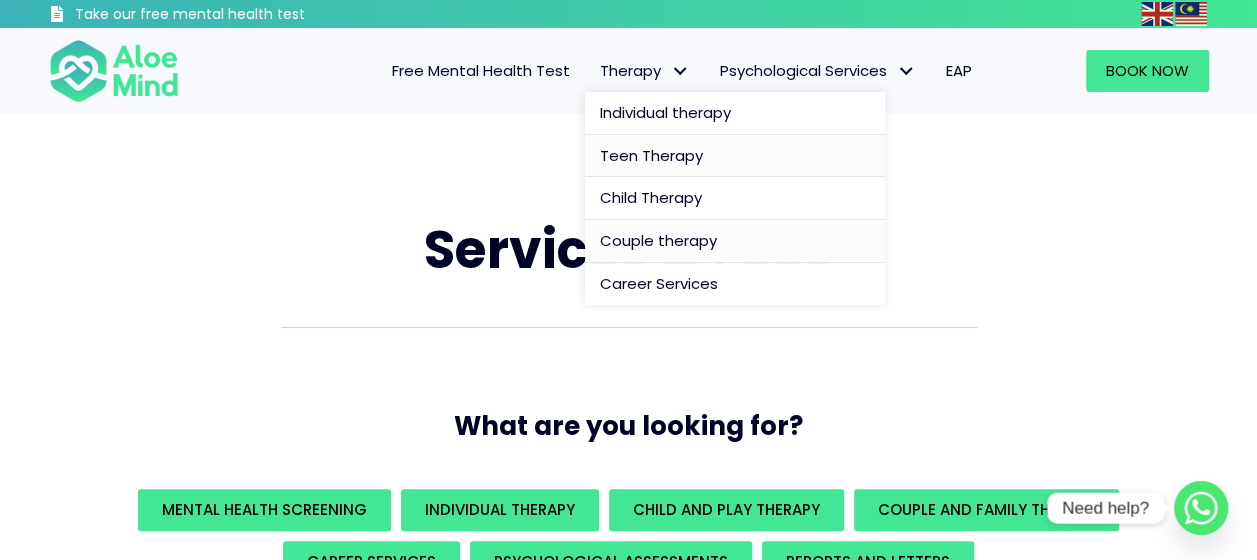 click on "Teen Therapy" at bounding box center (651, 155) 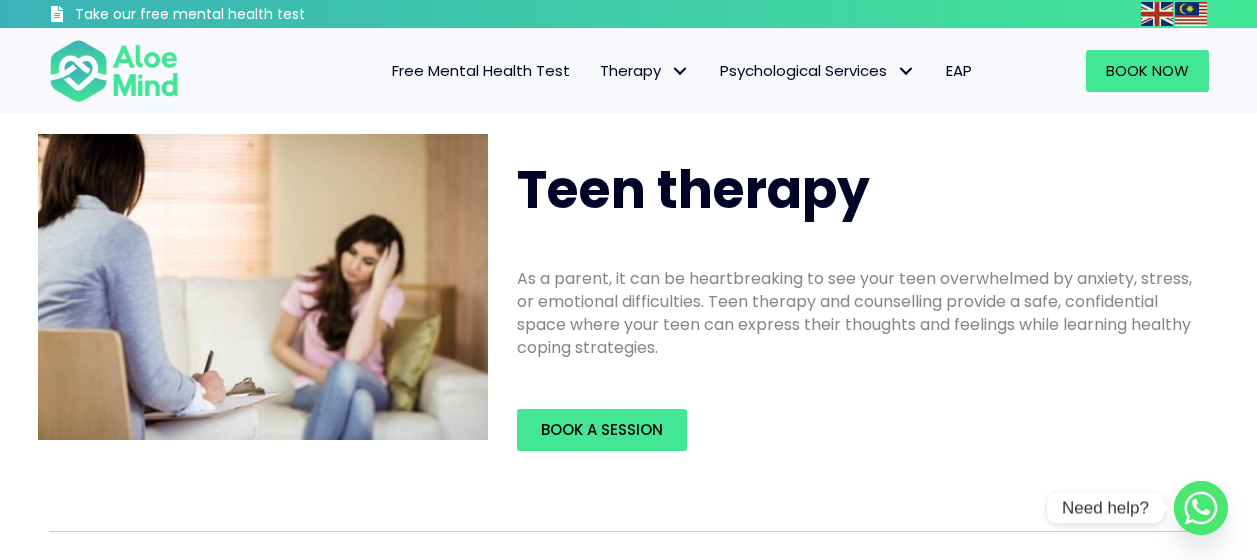 scroll, scrollTop: 0, scrollLeft: 0, axis: both 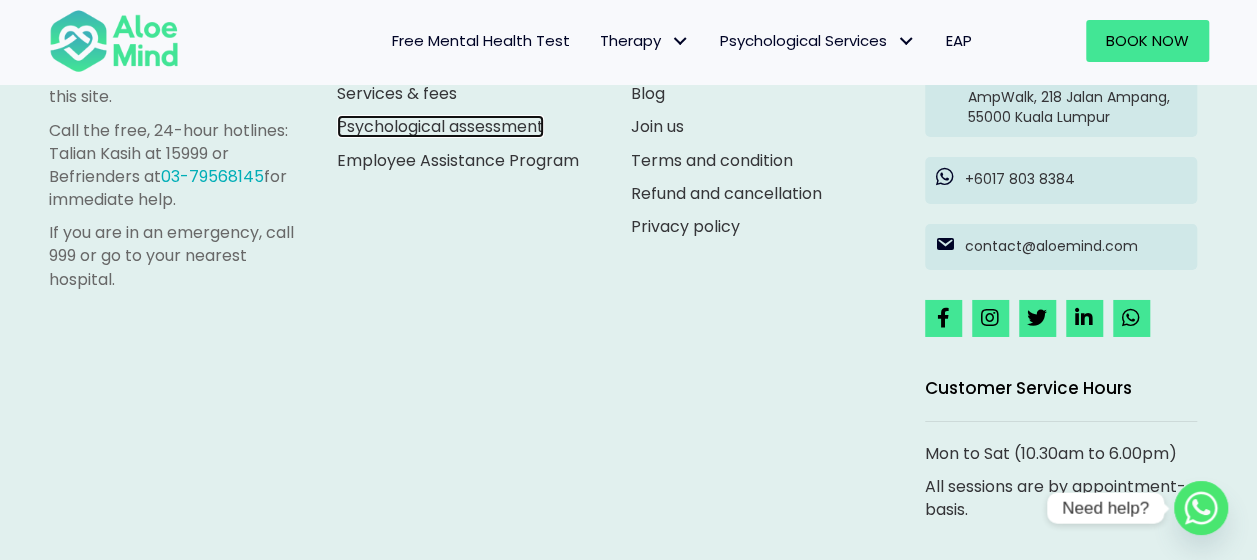 click on "Psychological assessment" at bounding box center [440, 126] 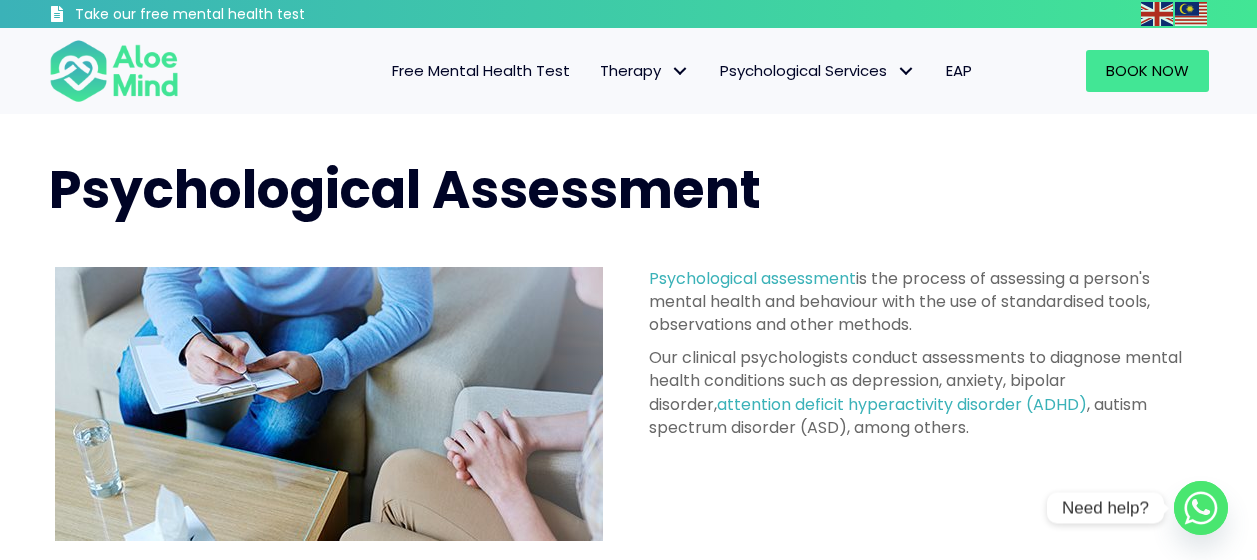 scroll, scrollTop: 0, scrollLeft: 0, axis: both 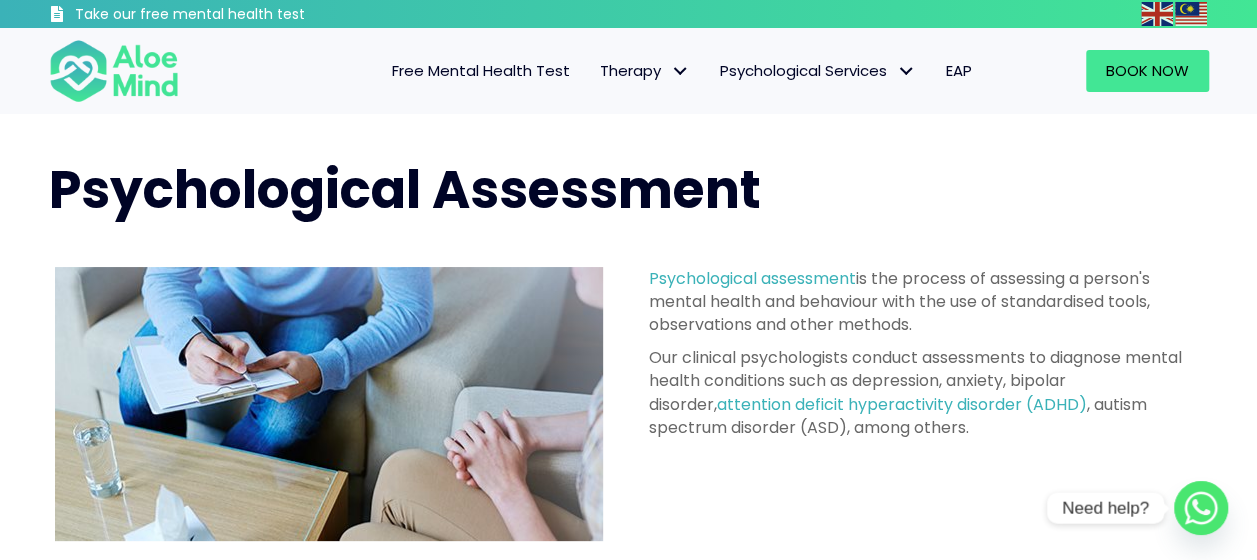 click on "Free Mental Health Test" at bounding box center (481, 70) 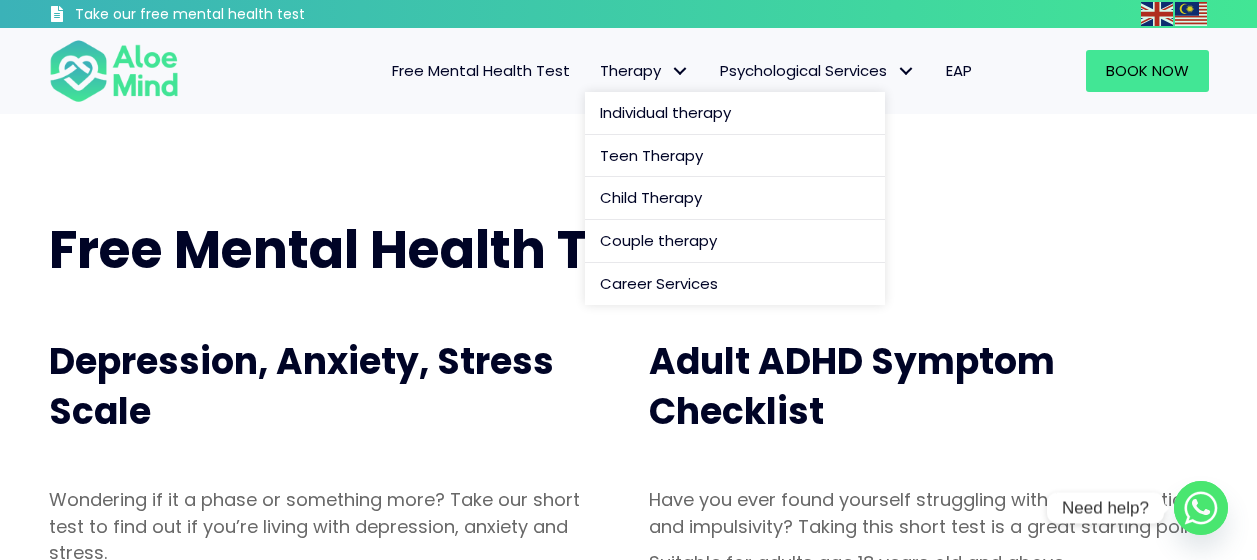 scroll, scrollTop: 0, scrollLeft: 0, axis: both 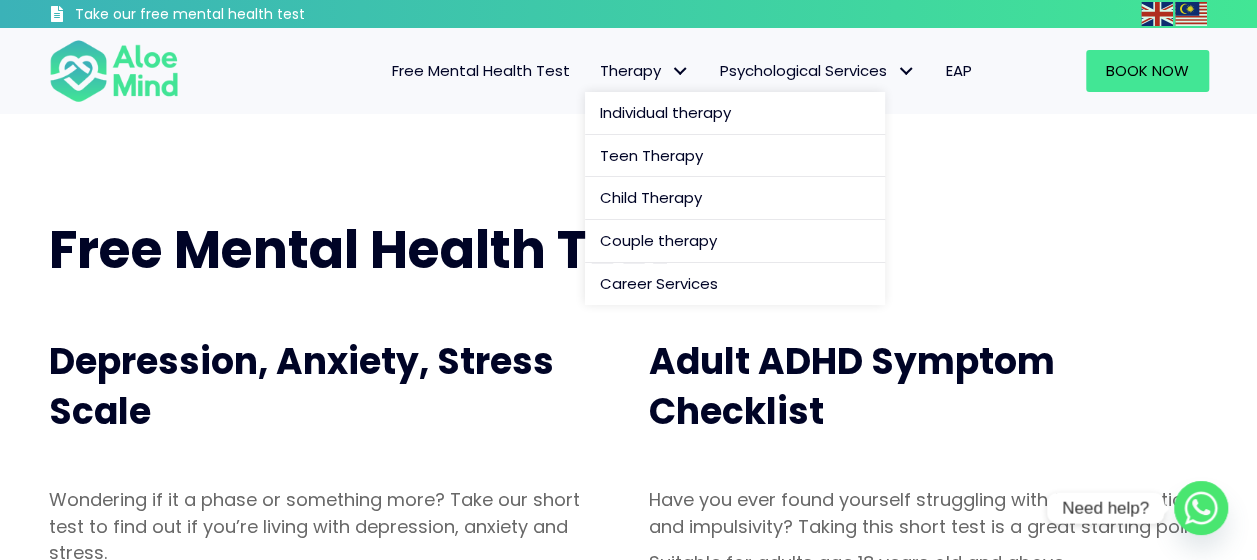 click on "Therapy" at bounding box center (645, 70) 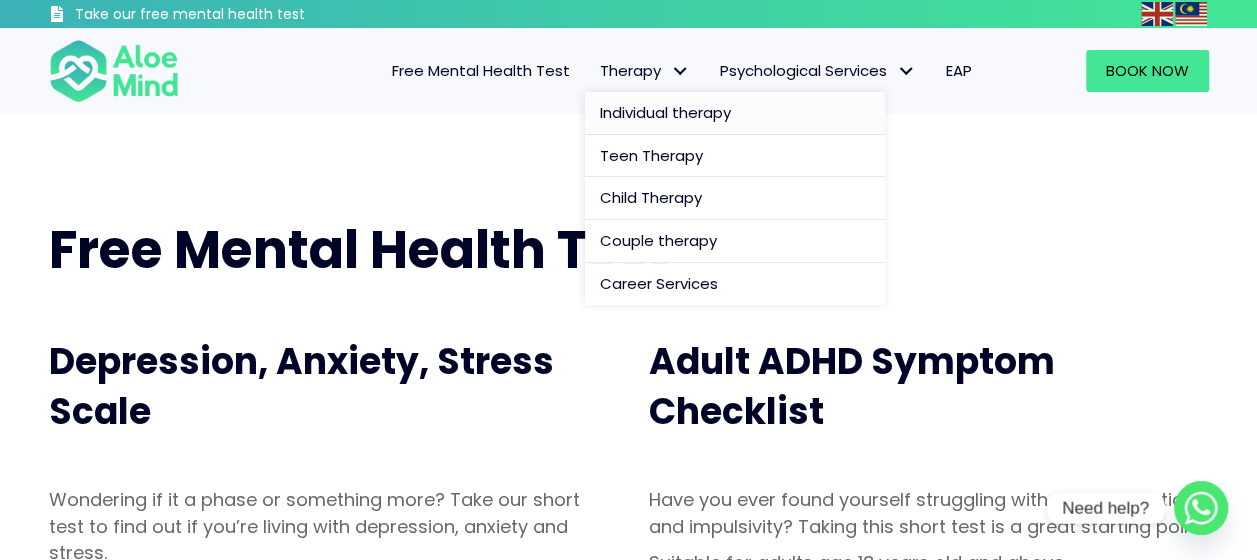 click on "Individual therapy" at bounding box center (665, 112) 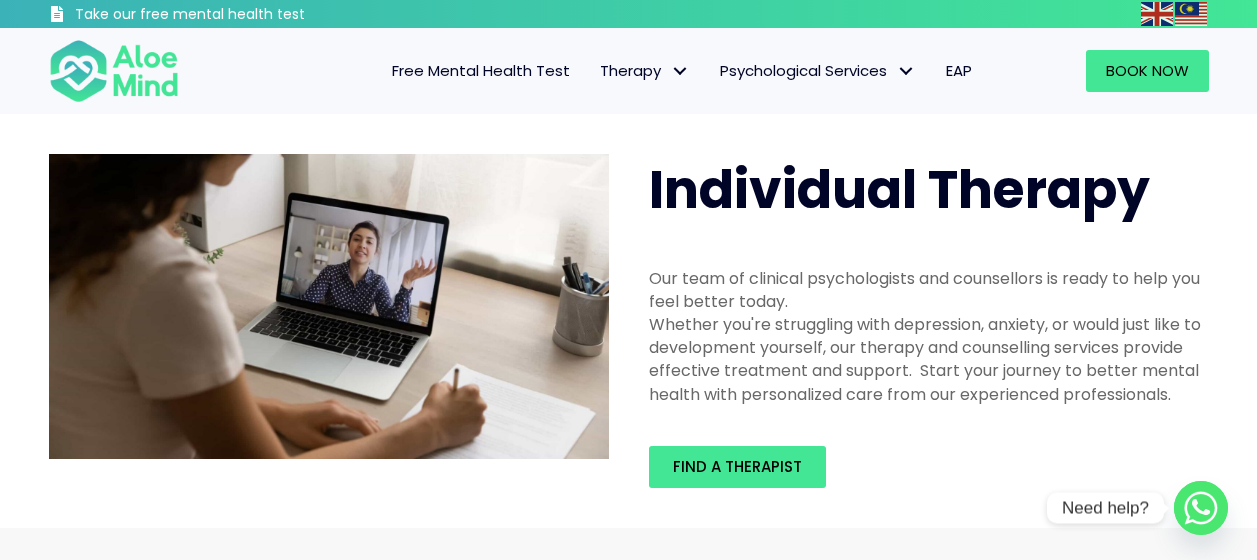 scroll, scrollTop: 0, scrollLeft: 0, axis: both 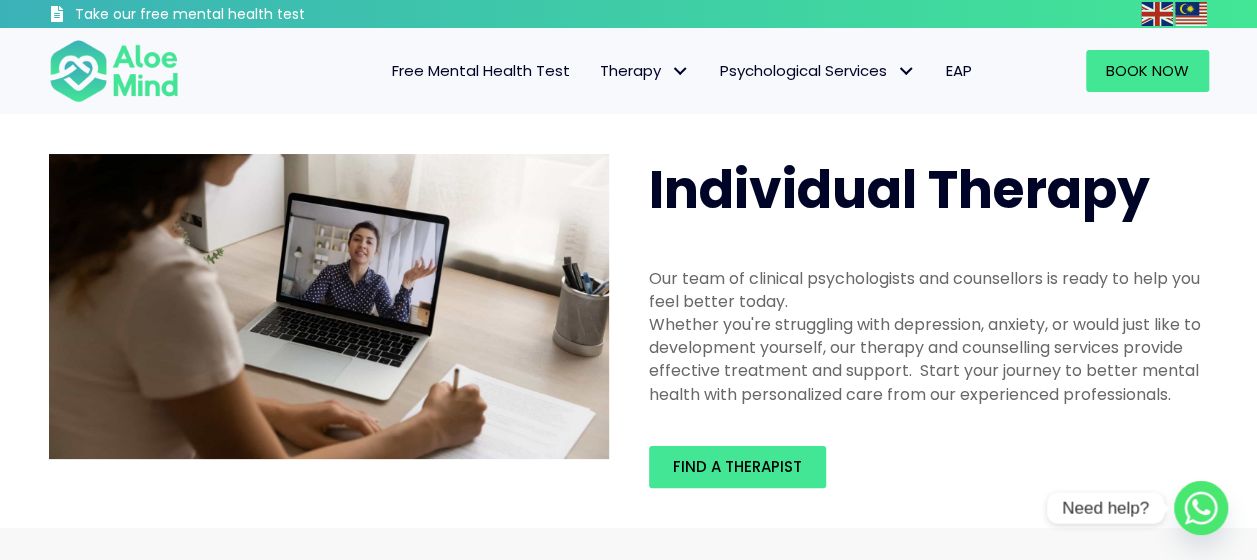 click on "EAP" at bounding box center [959, 70] 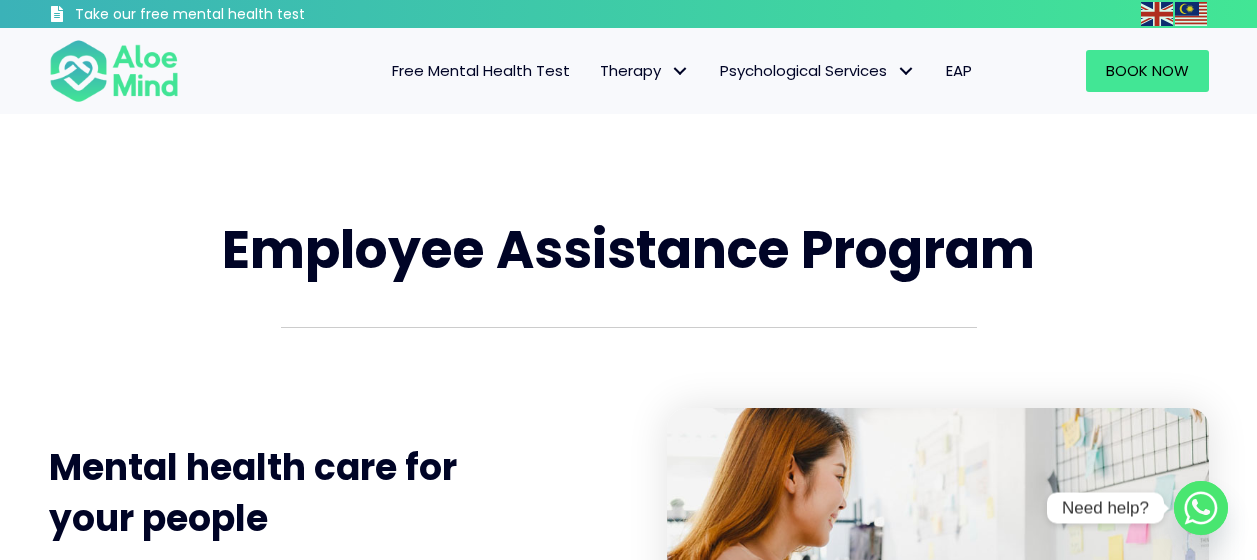 scroll, scrollTop: 0, scrollLeft: 0, axis: both 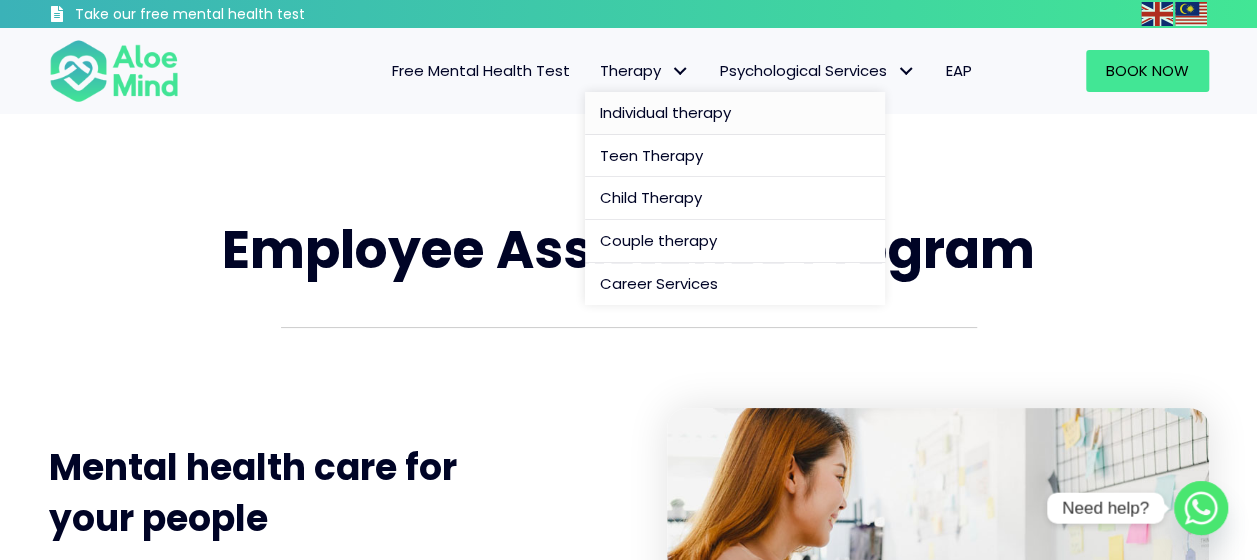click on "Individual therapy" at bounding box center (665, 112) 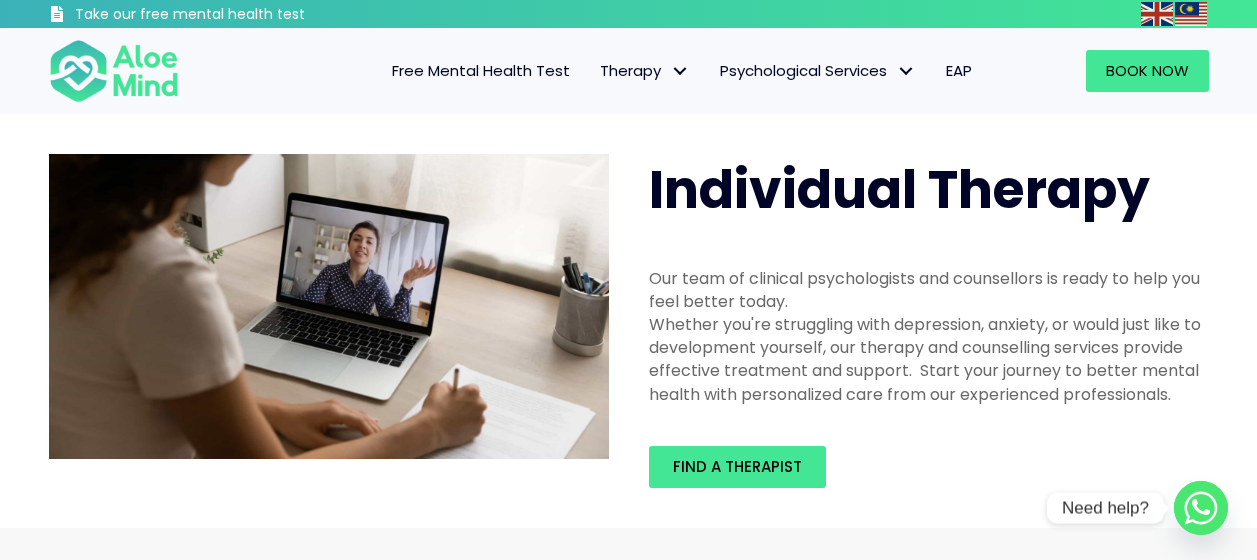 scroll, scrollTop: 0, scrollLeft: 0, axis: both 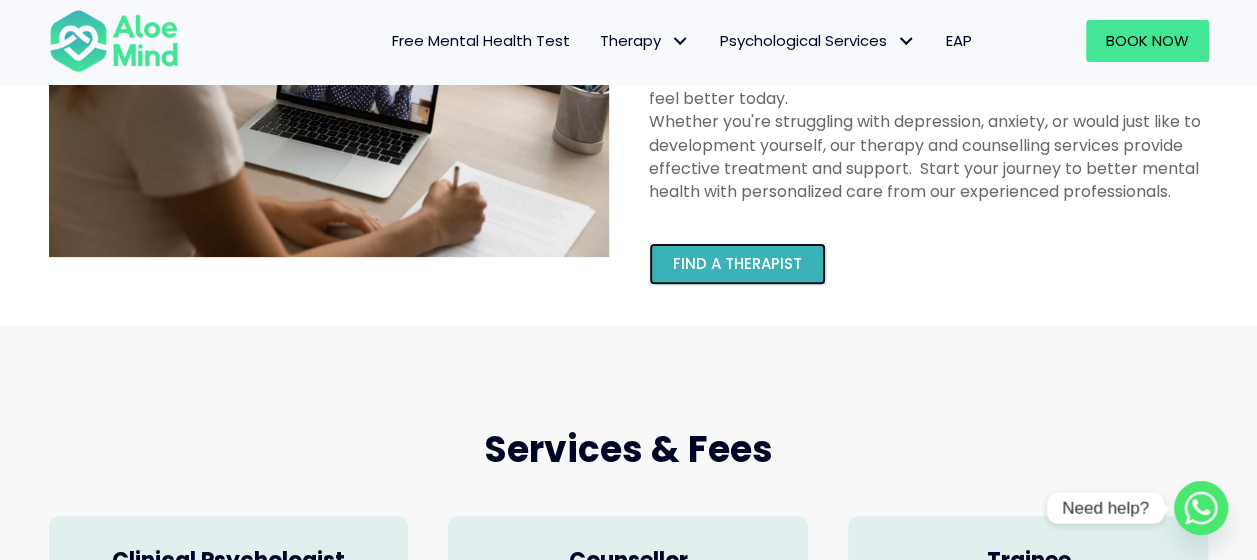 click on "Find a therapist" at bounding box center (737, 263) 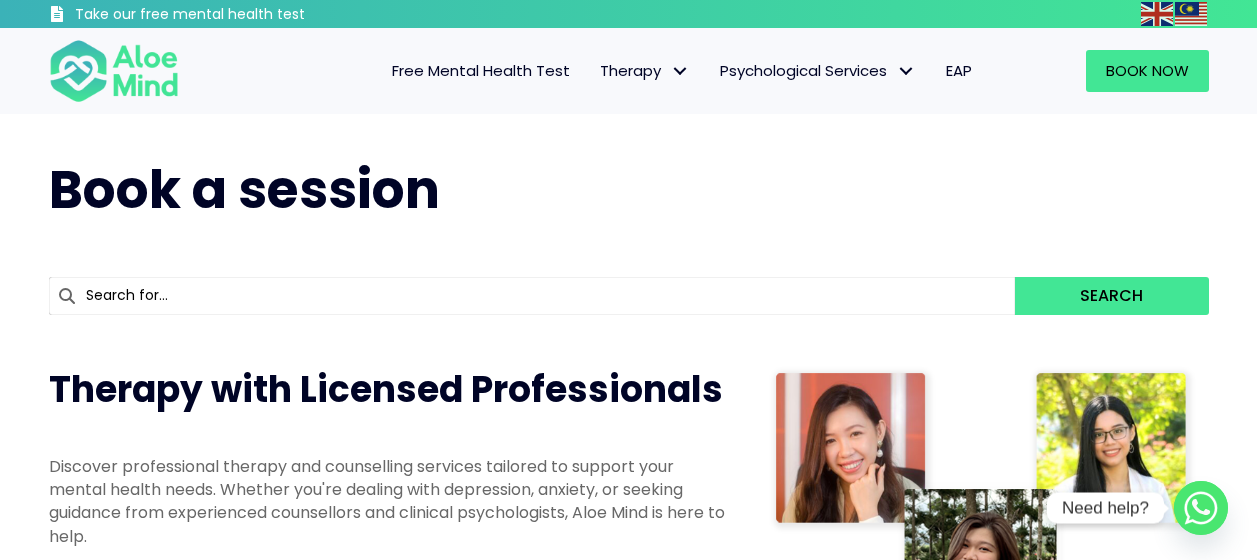 scroll, scrollTop: 0, scrollLeft: 0, axis: both 